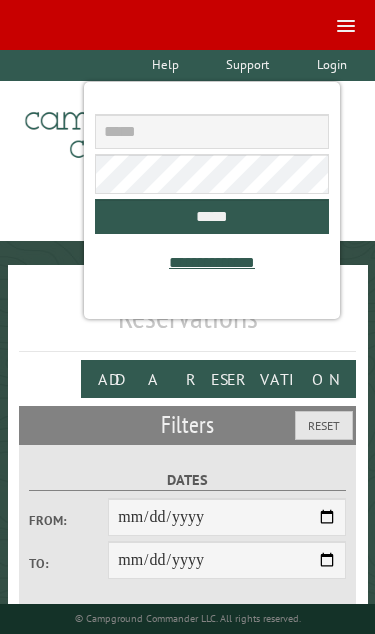 scroll, scrollTop: 0, scrollLeft: 0, axis: both 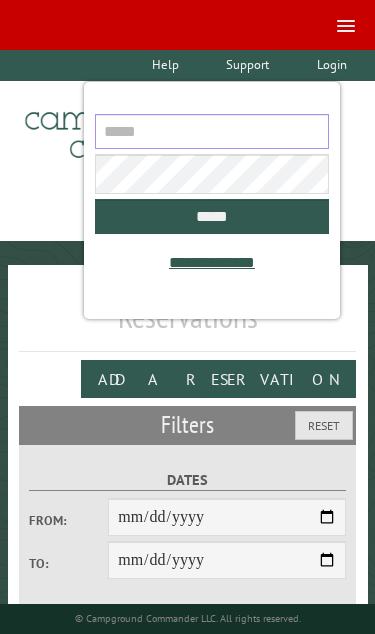 click at bounding box center [211, 131] 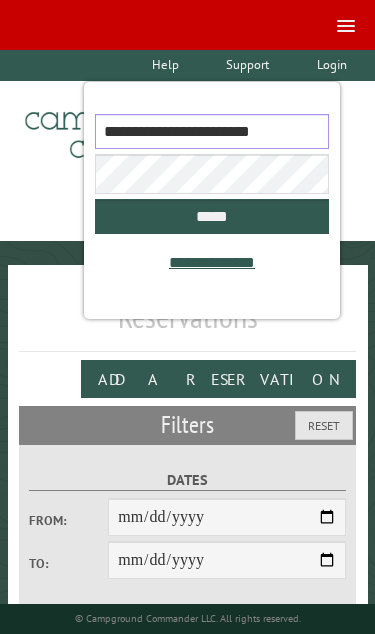 type on "**********" 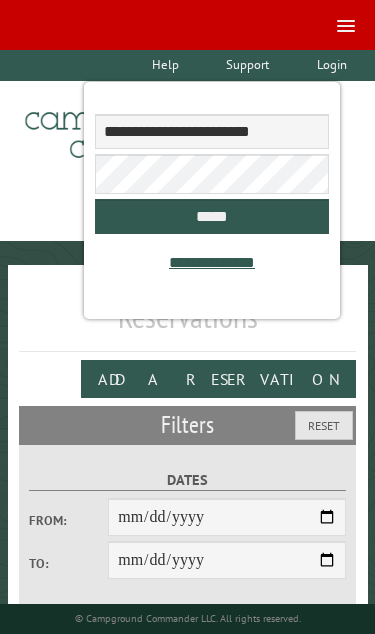 click on "*****" at bounding box center (211, 216) 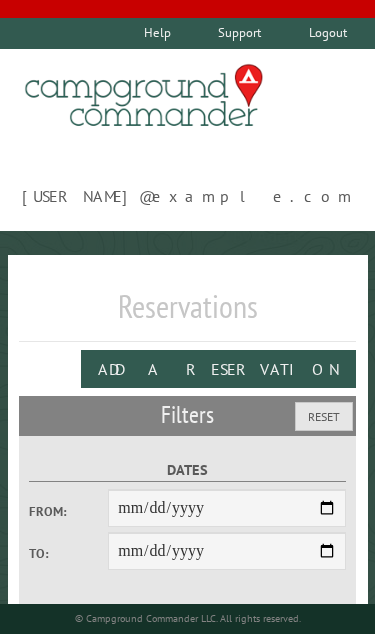 scroll, scrollTop: 0, scrollLeft: 0, axis: both 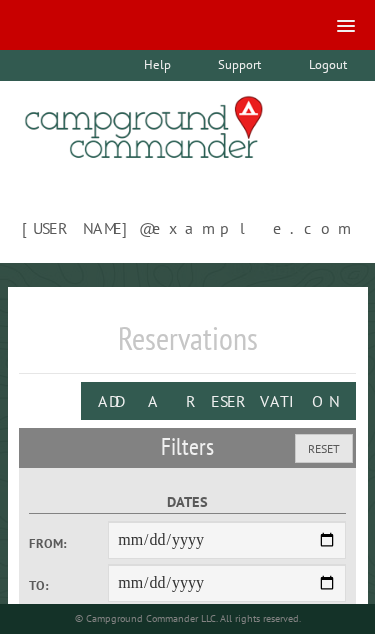 click on "Logout" at bounding box center [327, 65] 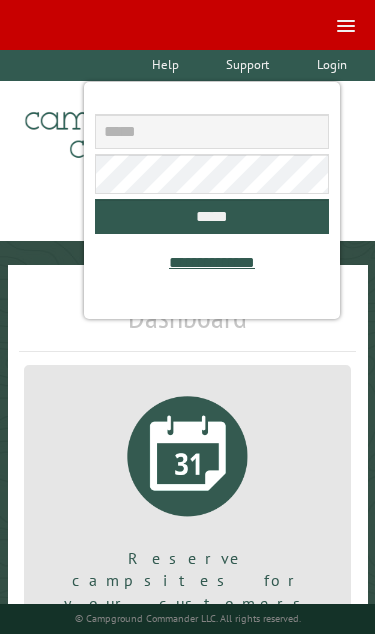 scroll, scrollTop: 0, scrollLeft: 0, axis: both 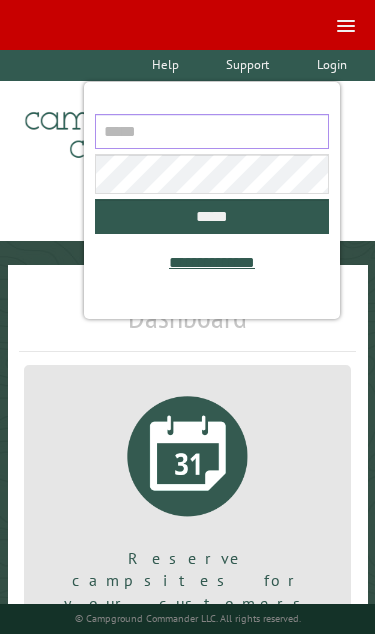 click at bounding box center [211, 131] 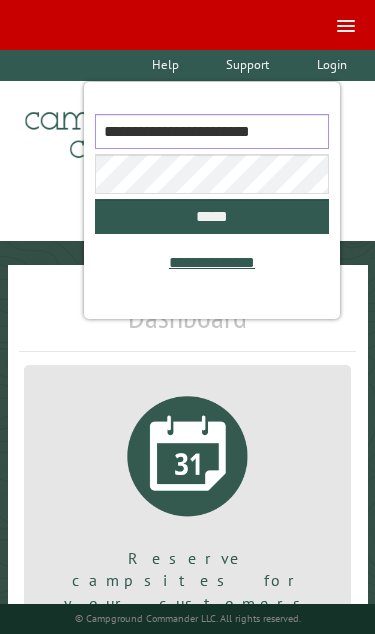 type on "**********" 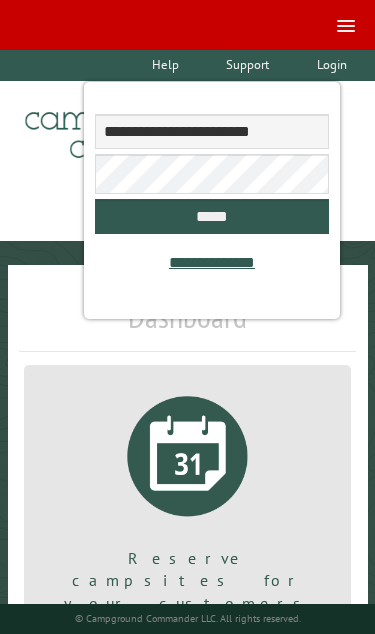 click on "*****" at bounding box center [211, 216] 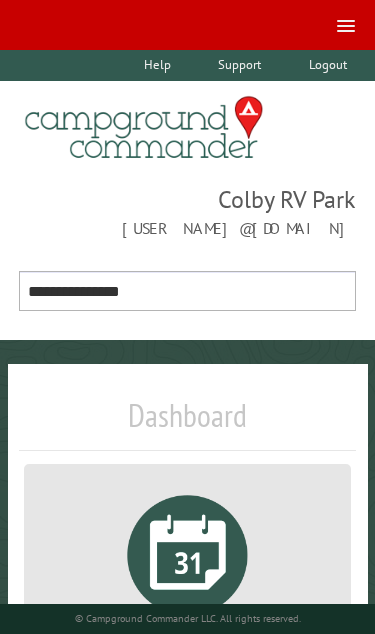 click on "**********" at bounding box center (188, 291) 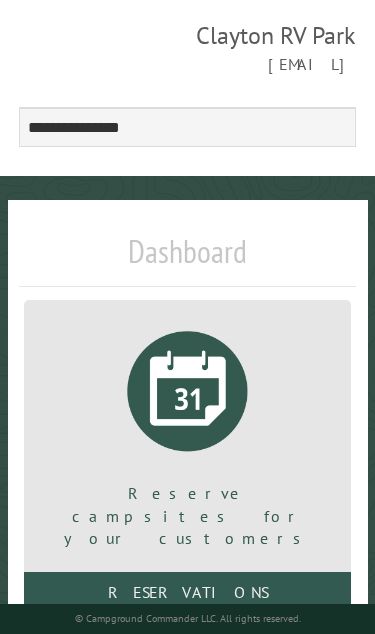 scroll, scrollTop: 442, scrollLeft: 0, axis: vertical 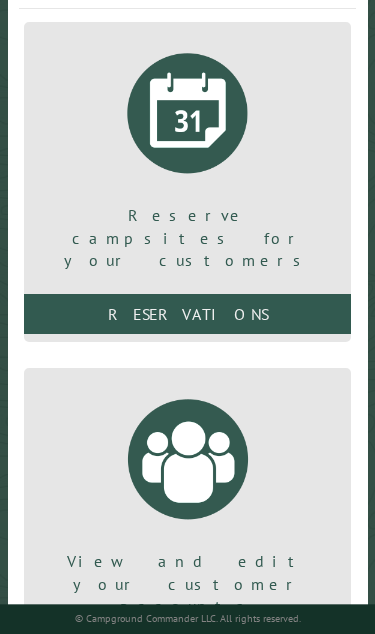 click on "Reservations" at bounding box center (188, 314) 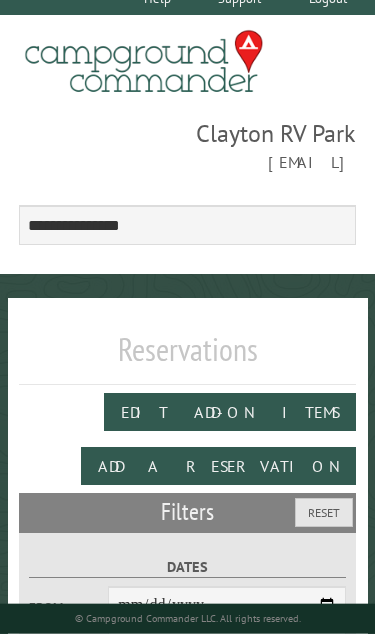 scroll, scrollTop: 74, scrollLeft: 0, axis: vertical 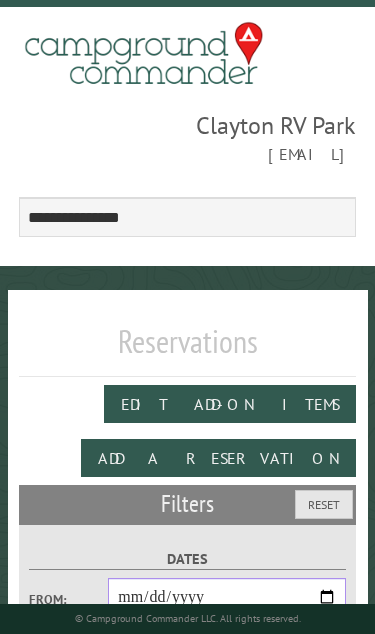click on "From:" at bounding box center [227, 597] 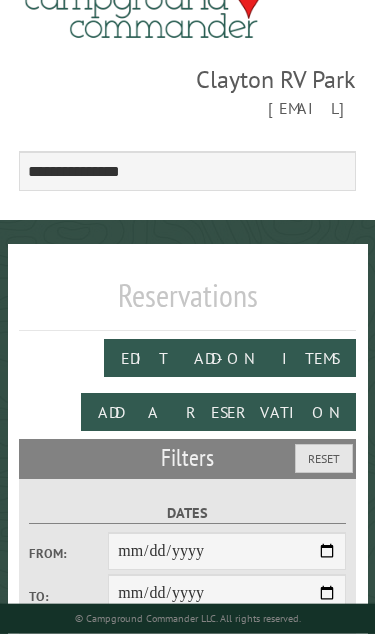 scroll, scrollTop: 0, scrollLeft: 0, axis: both 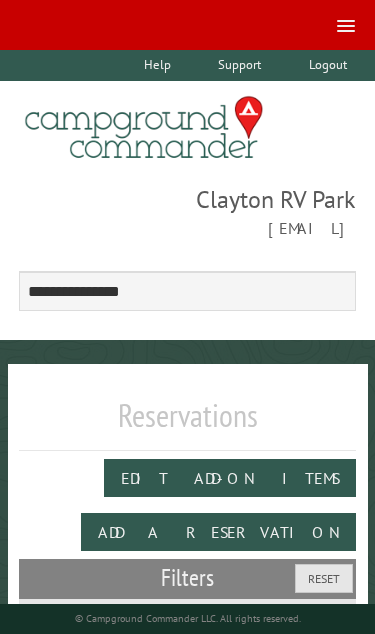 click at bounding box center (346, 26) 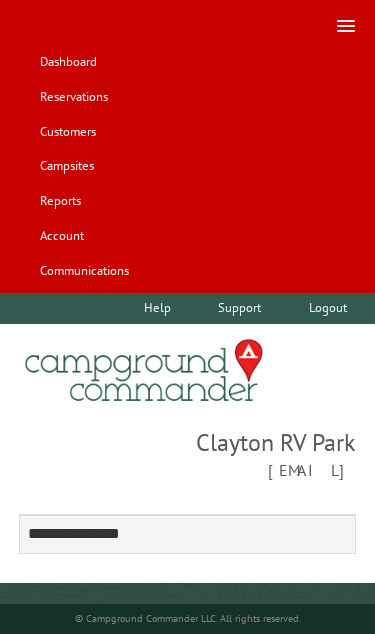 click on "Customers" at bounding box center (67, 131) 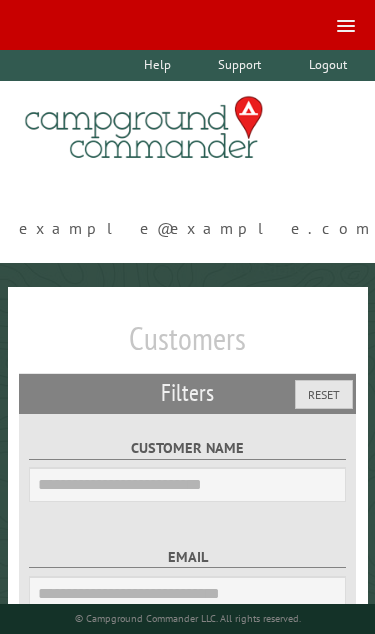 scroll, scrollTop: 0, scrollLeft: 0, axis: both 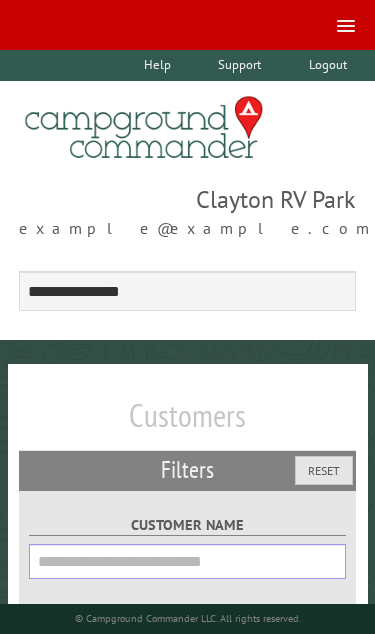 click on "Customer Name" at bounding box center (187, 561) 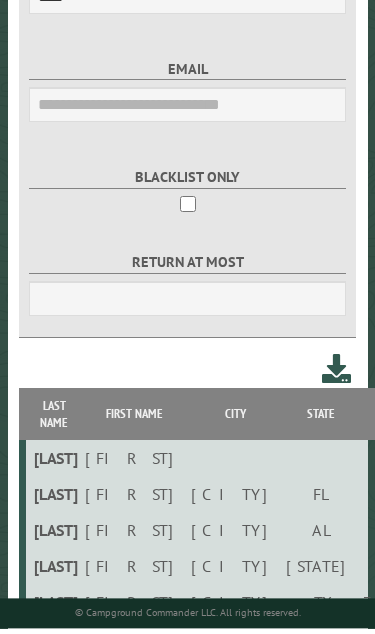 scroll, scrollTop: 559, scrollLeft: 0, axis: vertical 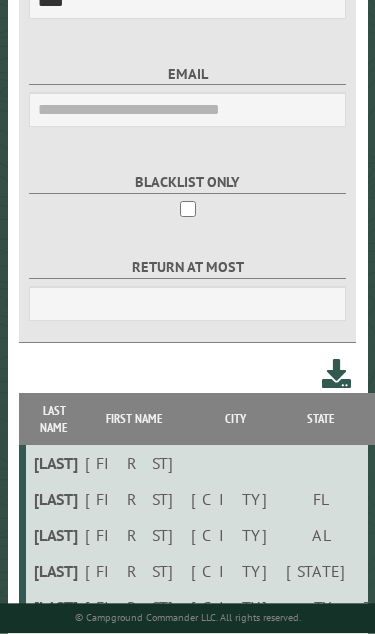 click on "[LAST]" at bounding box center [53, 464] 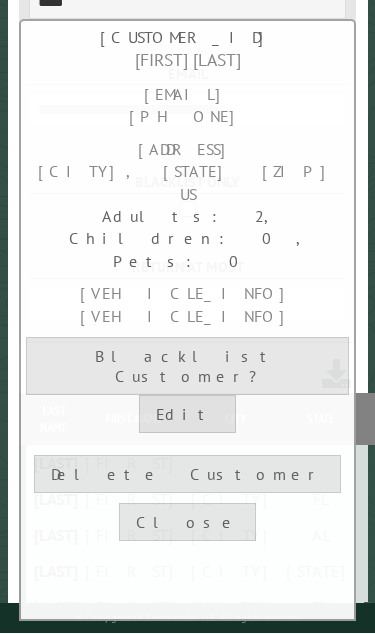 click on "Close" at bounding box center (187, 523) 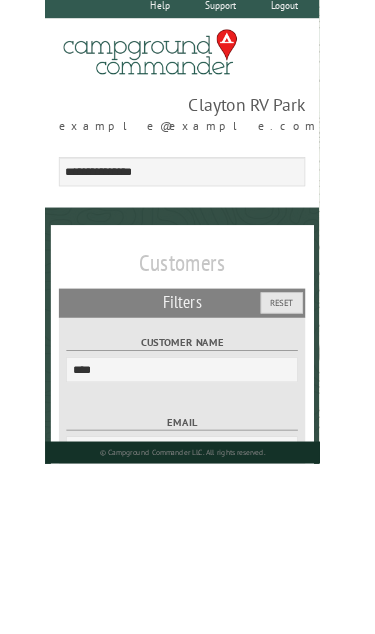 scroll, scrollTop: 0, scrollLeft: 0, axis: both 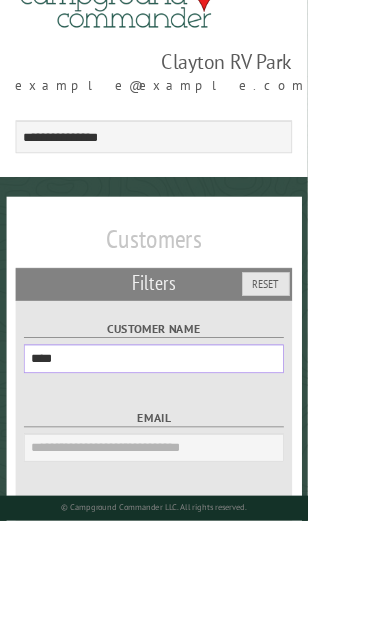 click on "****" at bounding box center [187, 437] 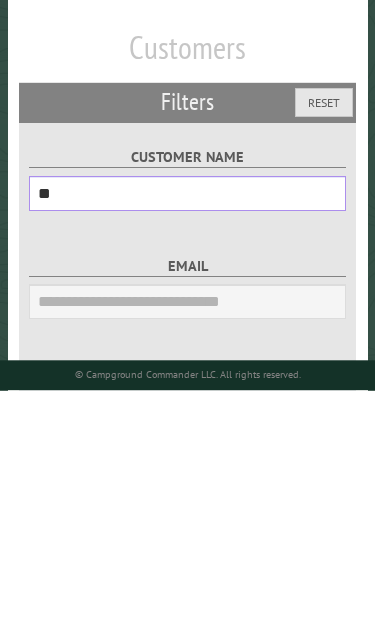 type on "*" 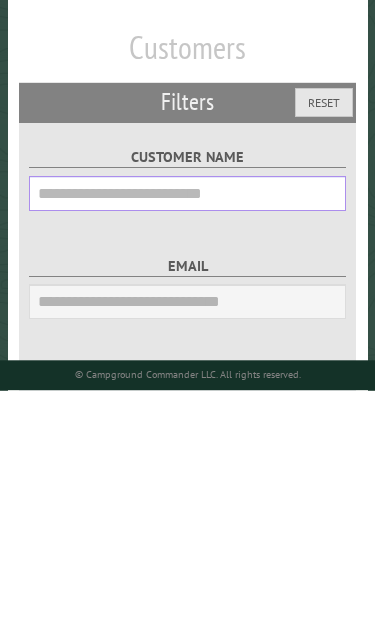 type 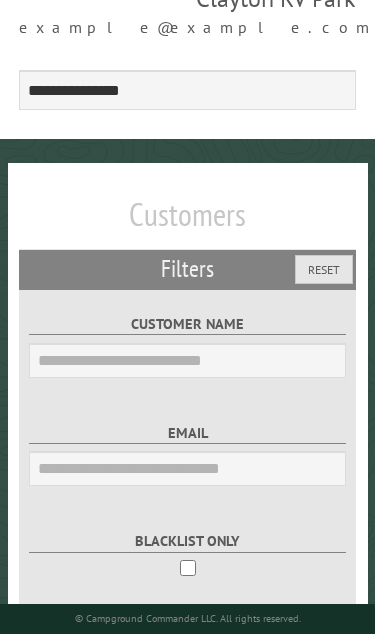 scroll, scrollTop: 0, scrollLeft: 0, axis: both 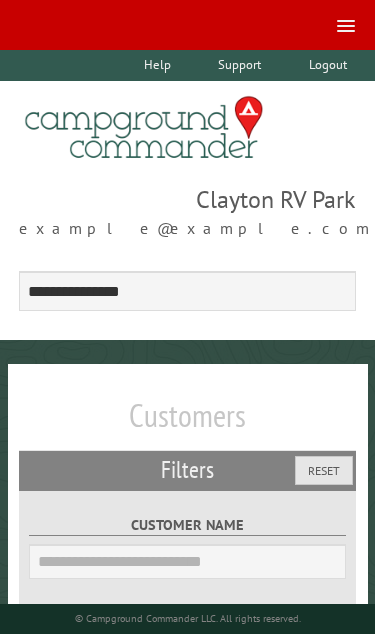 click at bounding box center (342, 24) 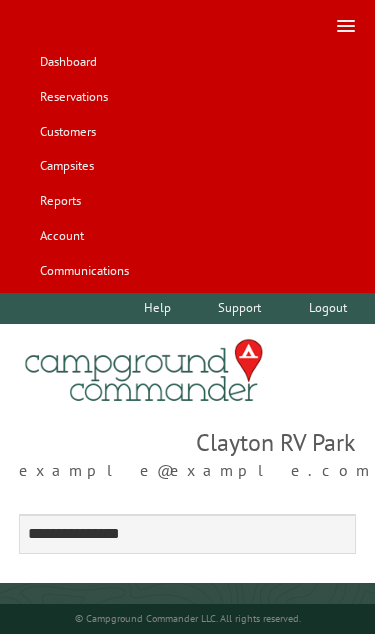 click on "Reservations" at bounding box center (73, 97) 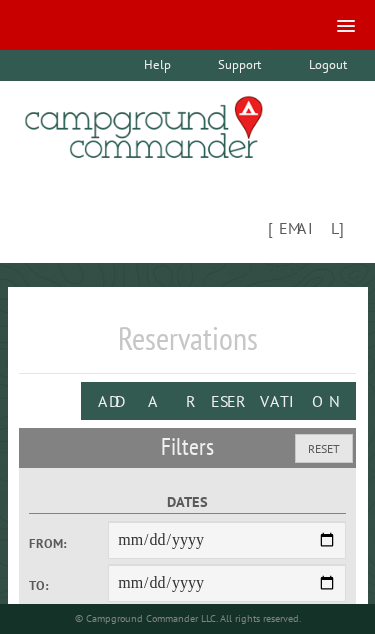 scroll, scrollTop: 0, scrollLeft: 0, axis: both 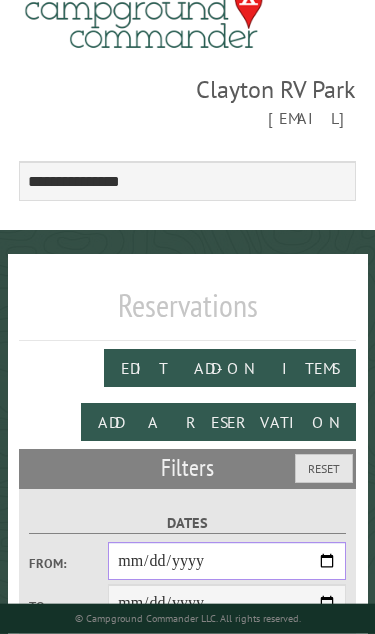 click on "From:" at bounding box center (227, 561) 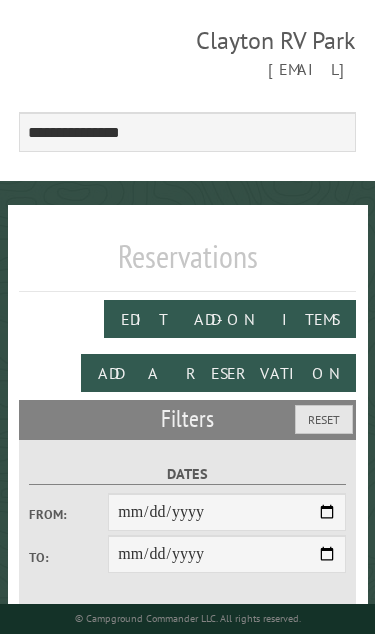 scroll, scrollTop: 0, scrollLeft: 0, axis: both 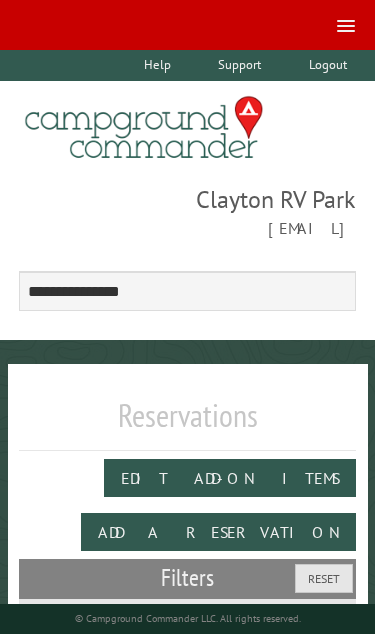 click at bounding box center (342, 24) 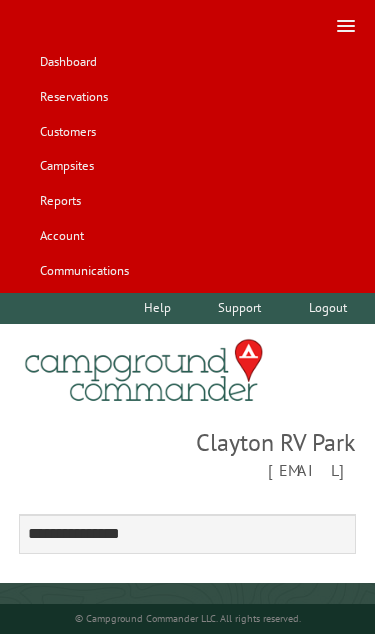 click on "Customers" at bounding box center [67, 131] 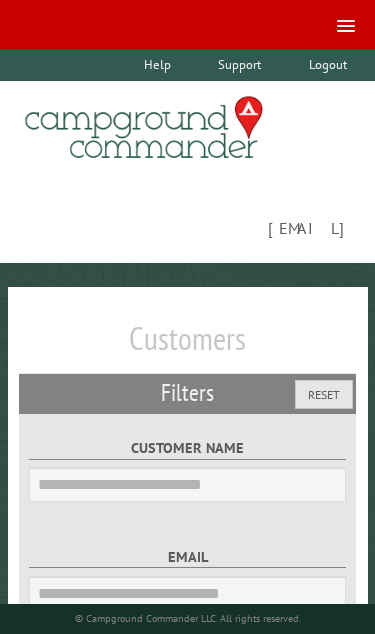 scroll, scrollTop: 0, scrollLeft: 0, axis: both 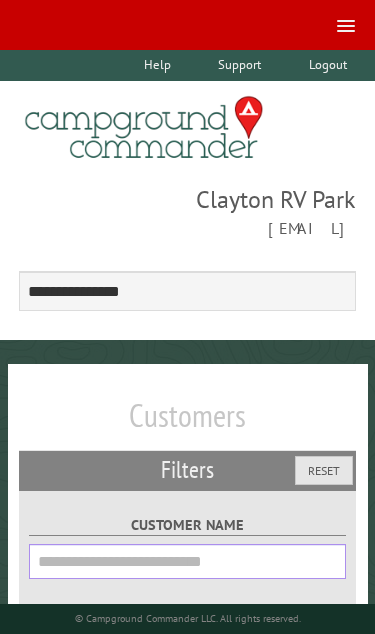 click on "Customer Name" at bounding box center (187, 561) 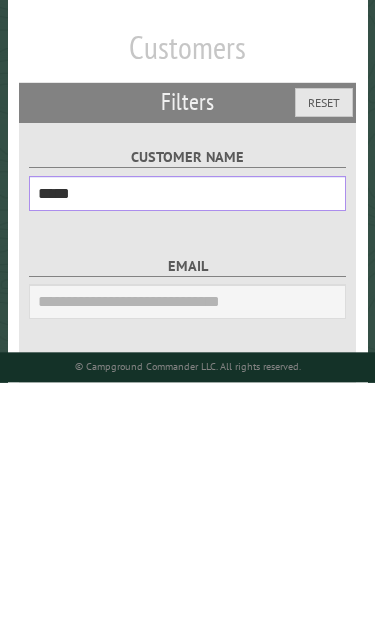 type on "*****" 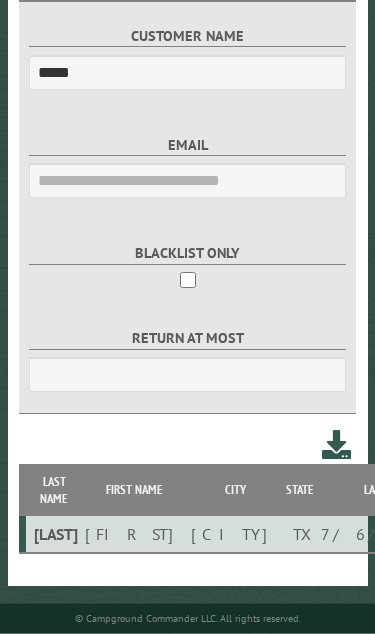 scroll, scrollTop: 501, scrollLeft: 0, axis: vertical 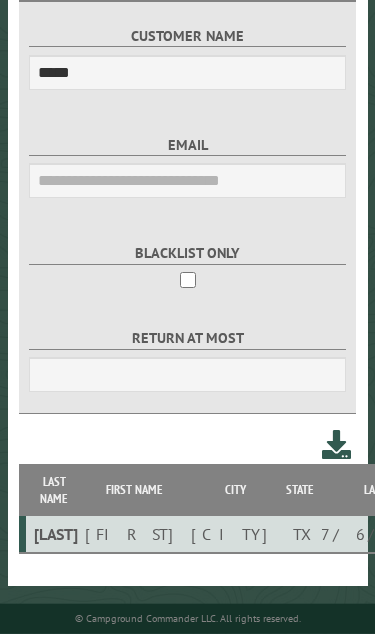 click on "[LAST]" at bounding box center [53, 534] 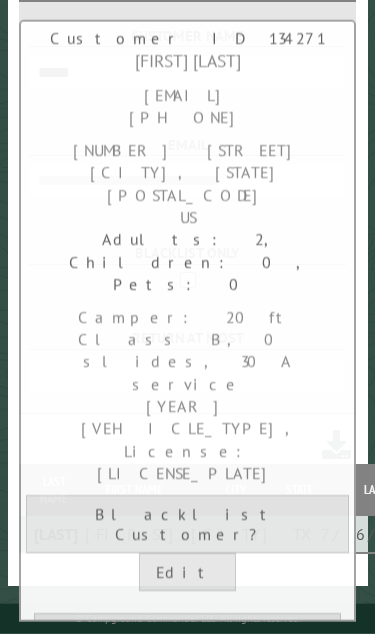 click on "Close" at bounding box center (187, 680) 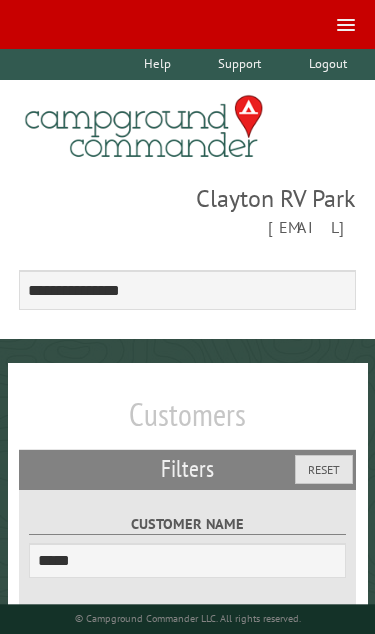 scroll, scrollTop: 0, scrollLeft: 0, axis: both 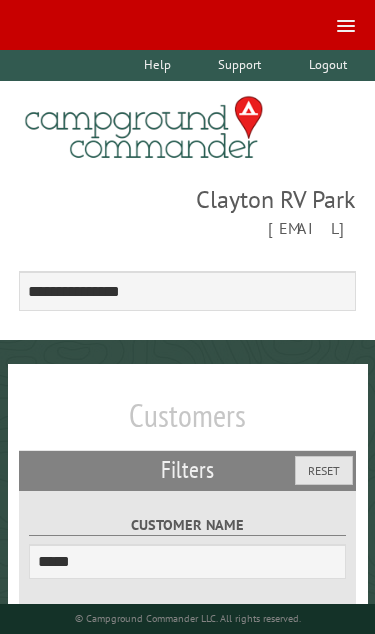 click at bounding box center [342, 24] 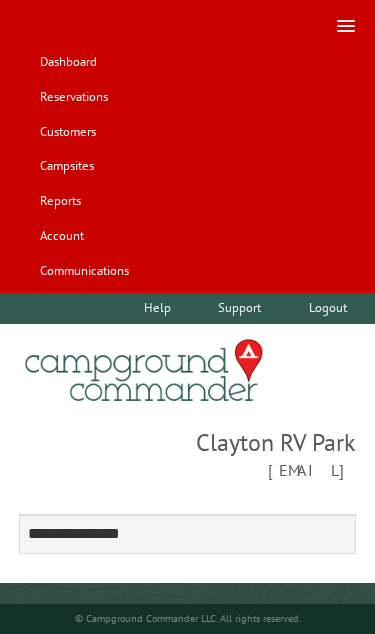 click on "Reservations" at bounding box center (73, 97) 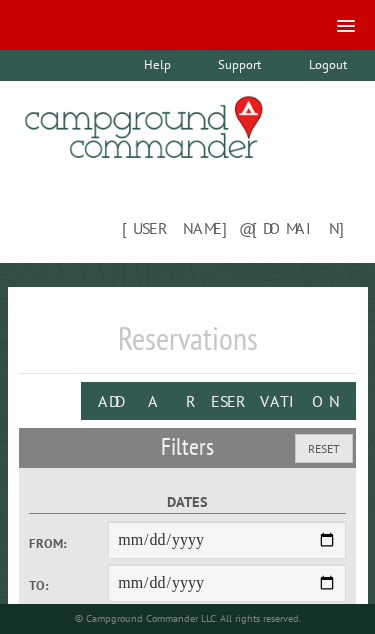 scroll, scrollTop: 0, scrollLeft: 0, axis: both 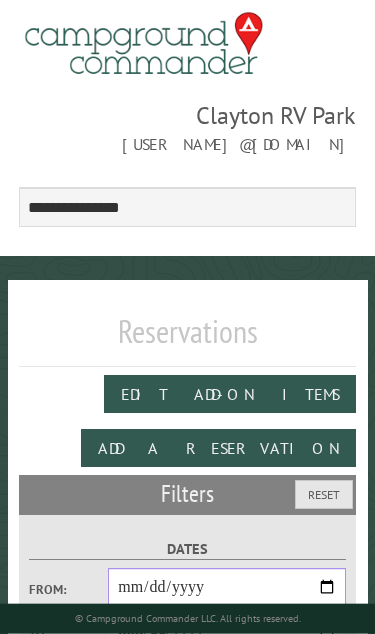 click on "From:" at bounding box center (227, 587) 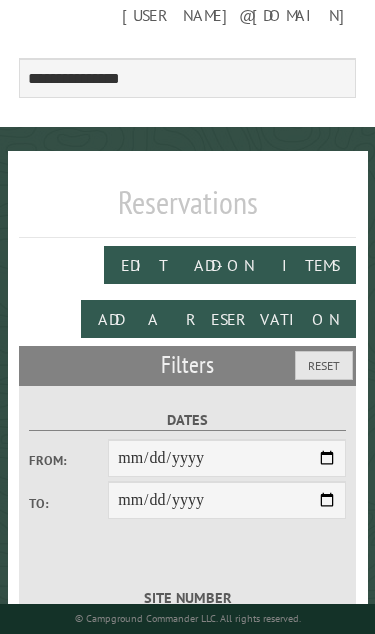 scroll, scrollTop: 0, scrollLeft: 0, axis: both 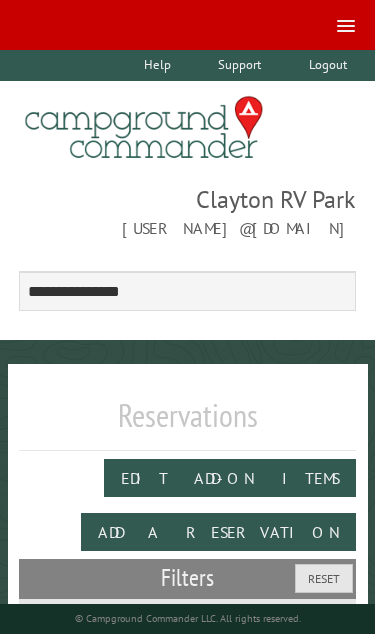click at bounding box center [342, 24] 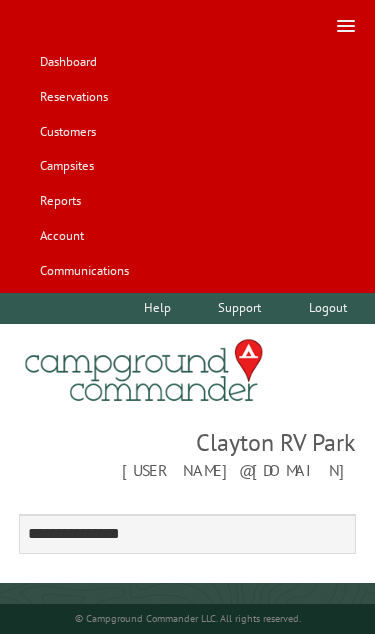 click on "Customers" at bounding box center [67, 131] 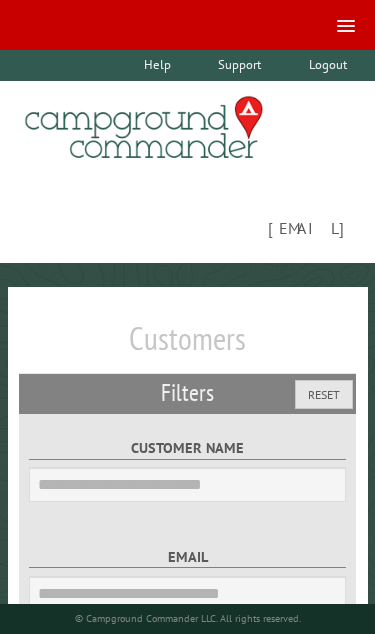 scroll, scrollTop: 0, scrollLeft: 0, axis: both 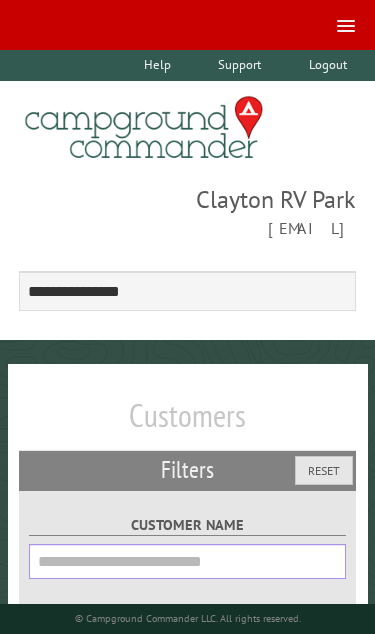 click on "Customer Name" at bounding box center (187, 561) 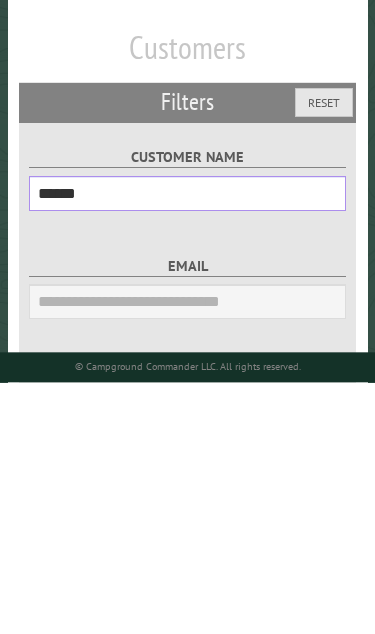 type on "******" 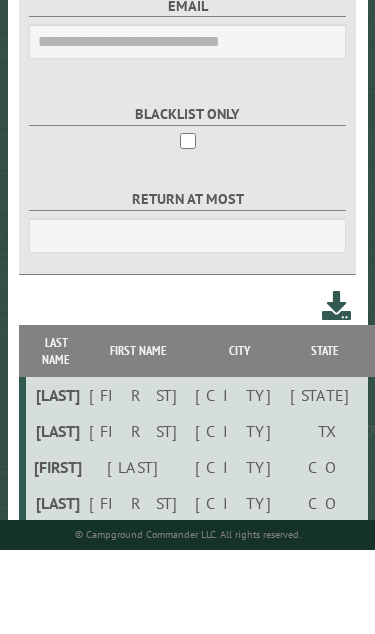 scroll, scrollTop: 543, scrollLeft: 0, axis: vertical 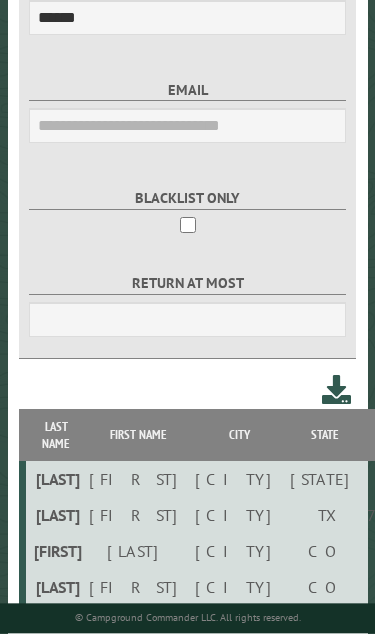 click on "[LAST]" at bounding box center [55, 480] 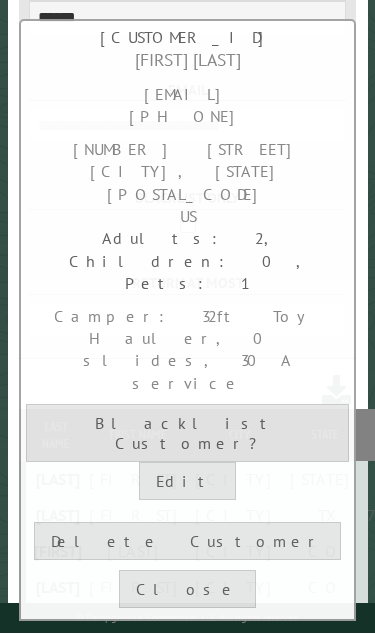 click on "Close" at bounding box center [187, 590] 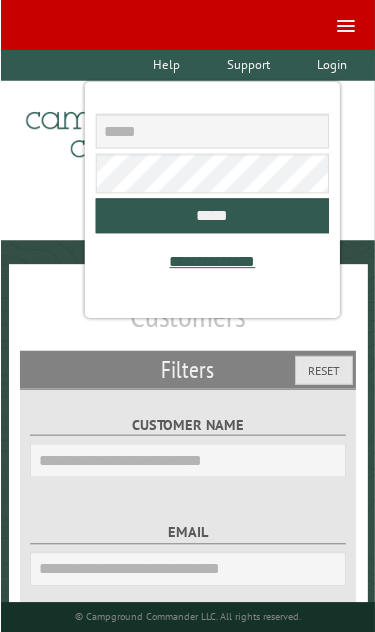 scroll, scrollTop: 0, scrollLeft: 0, axis: both 